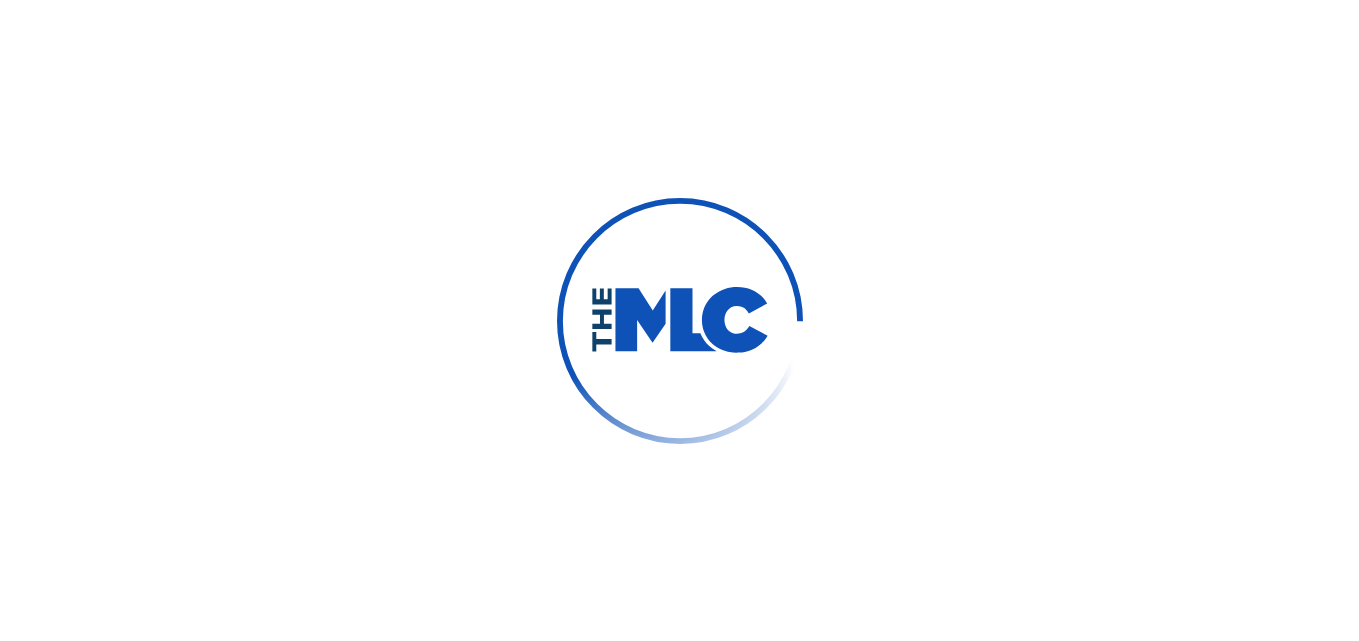 scroll, scrollTop: 0, scrollLeft: 0, axis: both 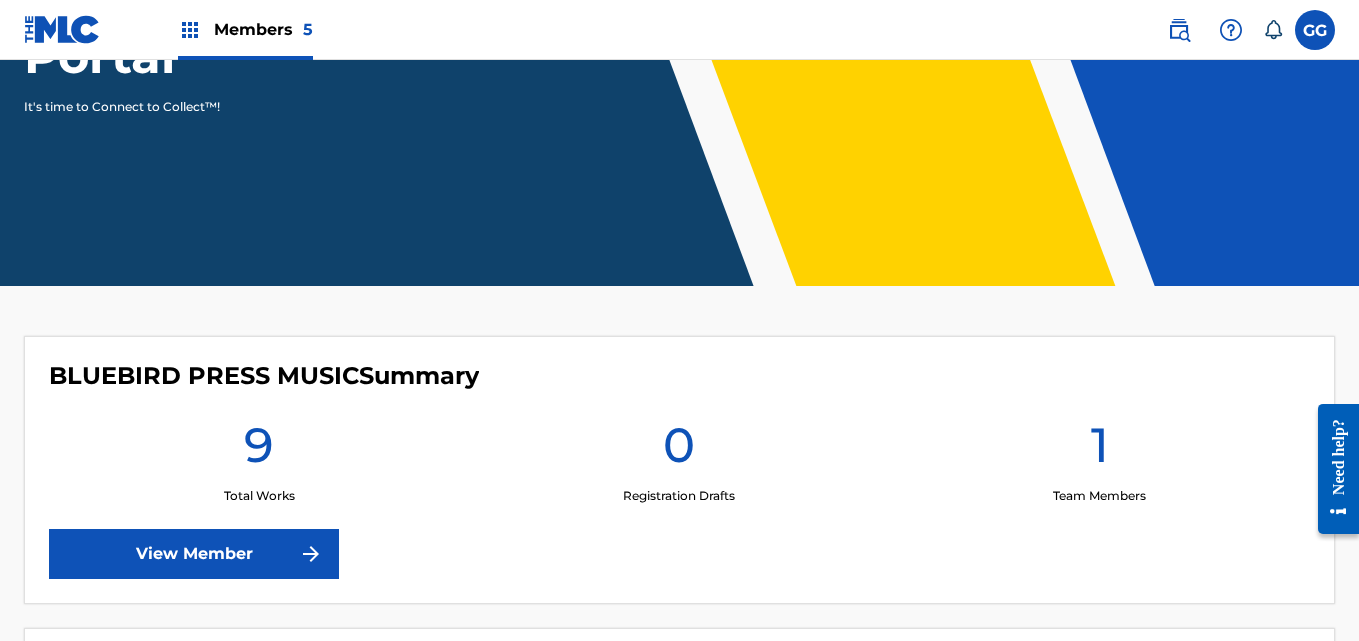 click on "View Member" at bounding box center [194, 554] 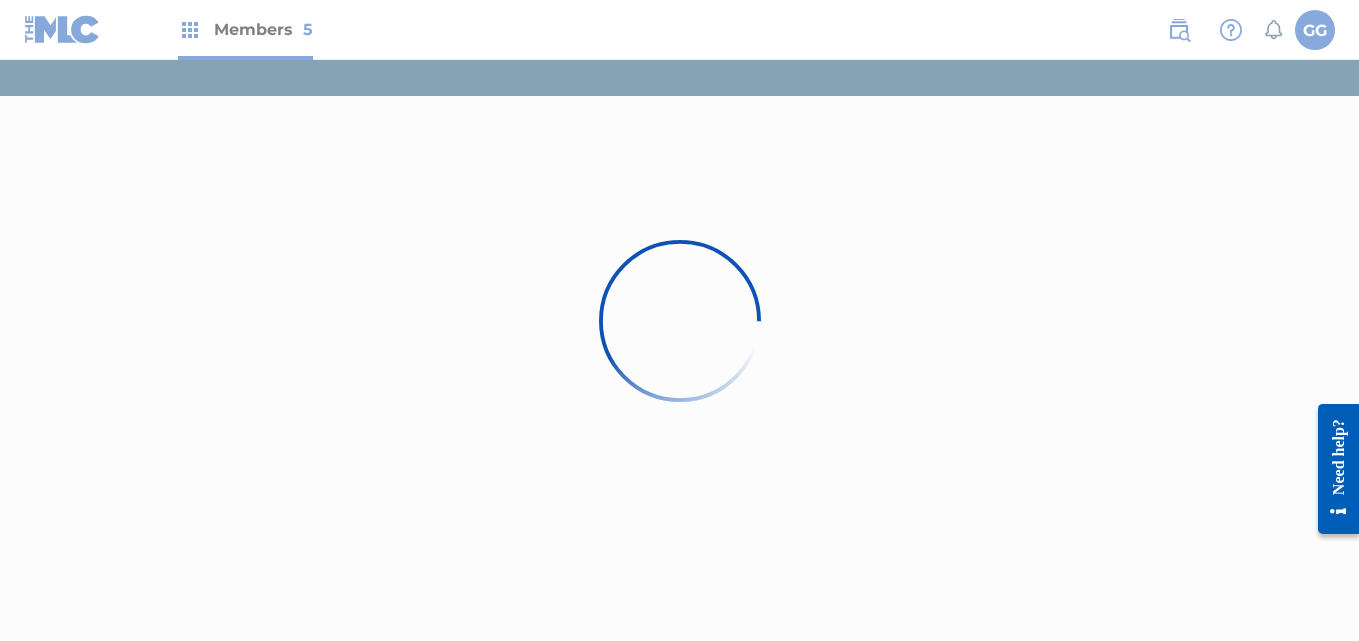 scroll, scrollTop: 0, scrollLeft: 0, axis: both 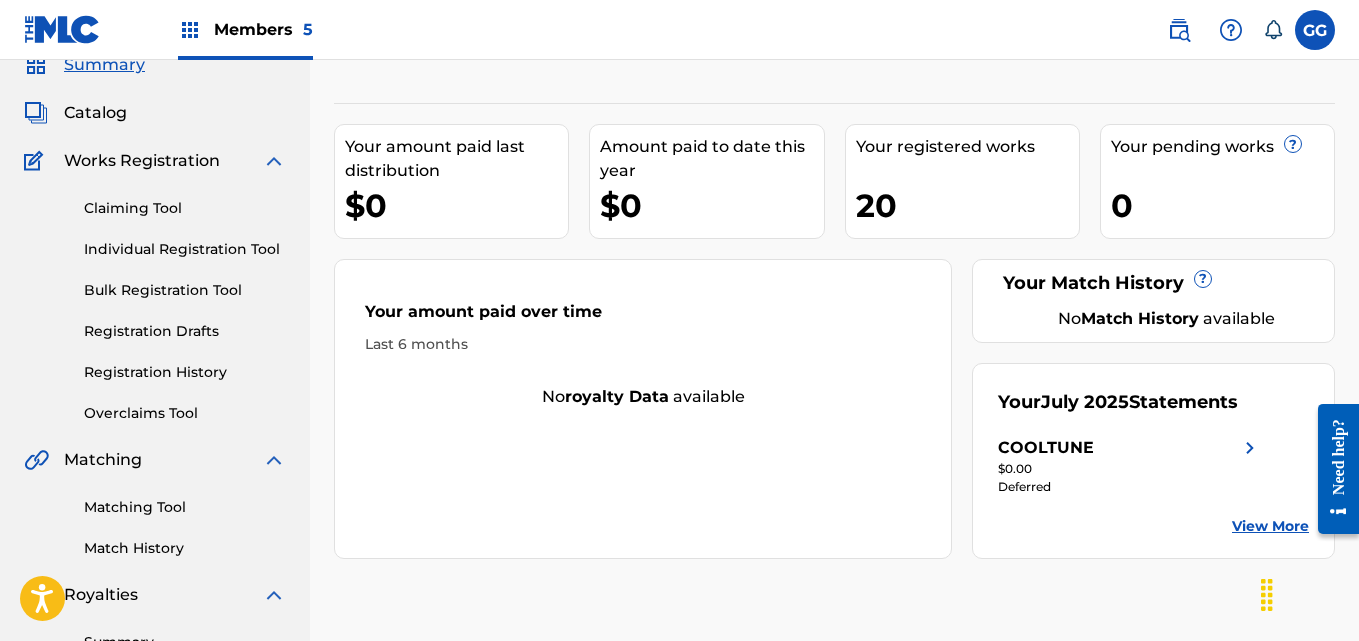 click on "View More" at bounding box center [1270, 526] 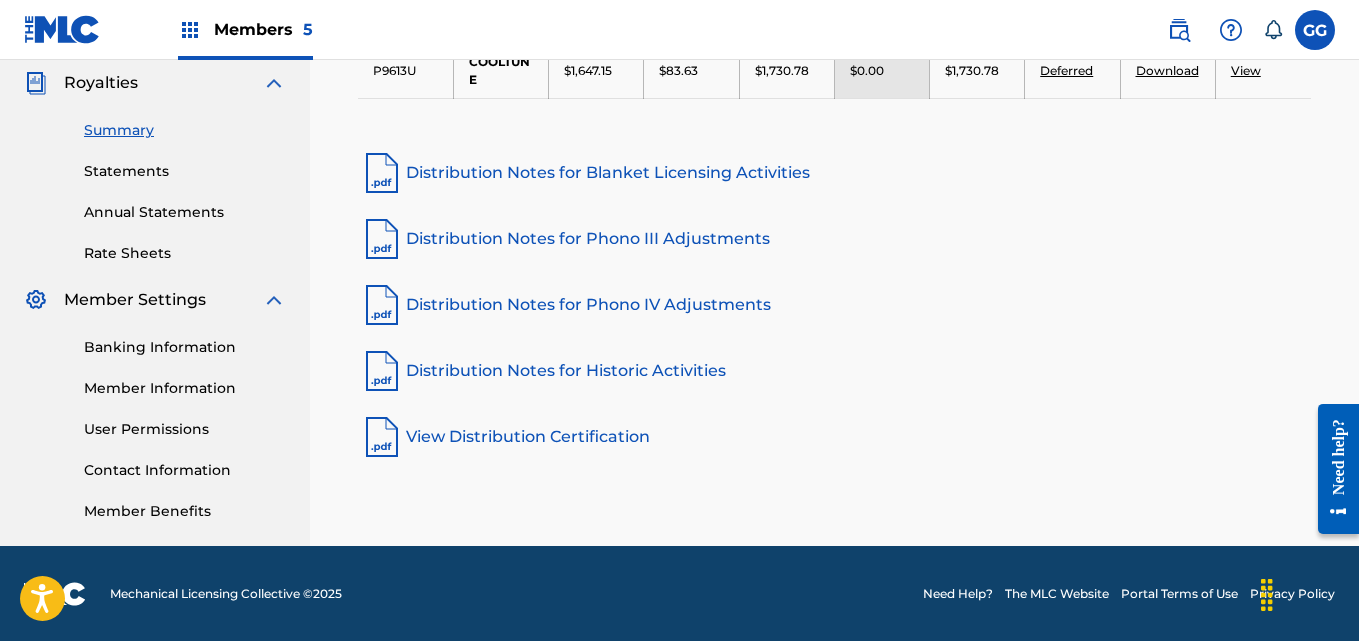 scroll, scrollTop: 599, scrollLeft: 0, axis: vertical 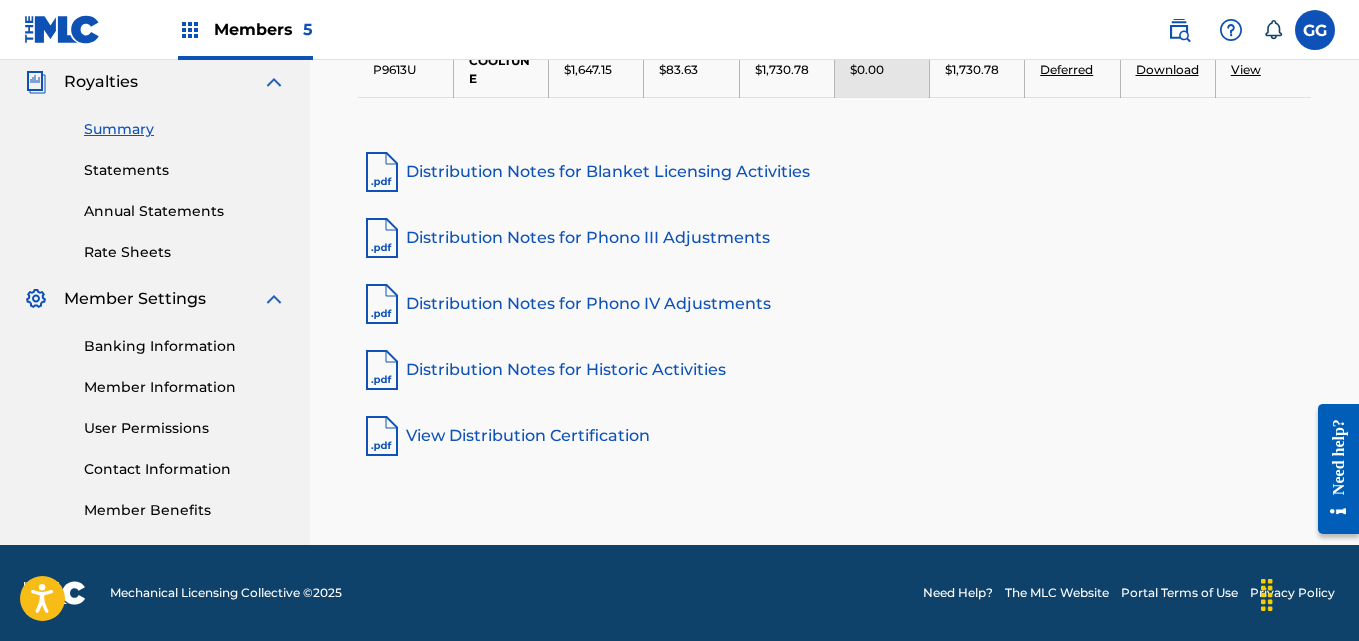 click on "Banking Information" at bounding box center [185, 346] 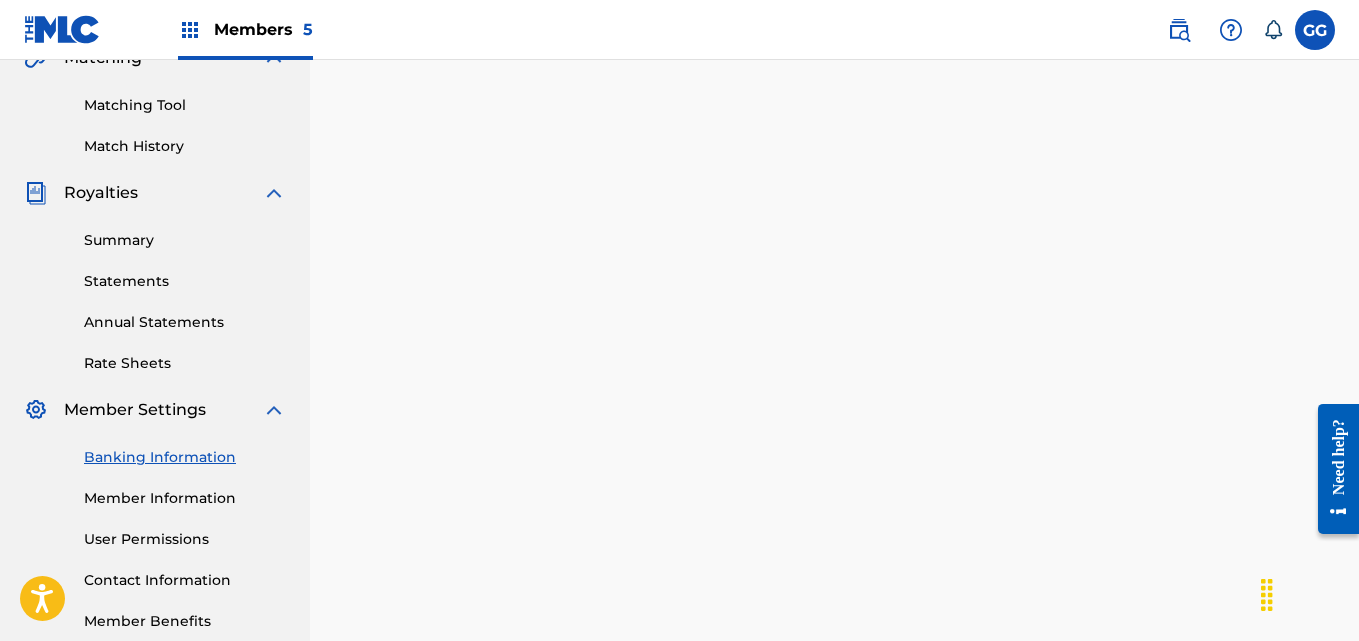 scroll, scrollTop: 583, scrollLeft: 0, axis: vertical 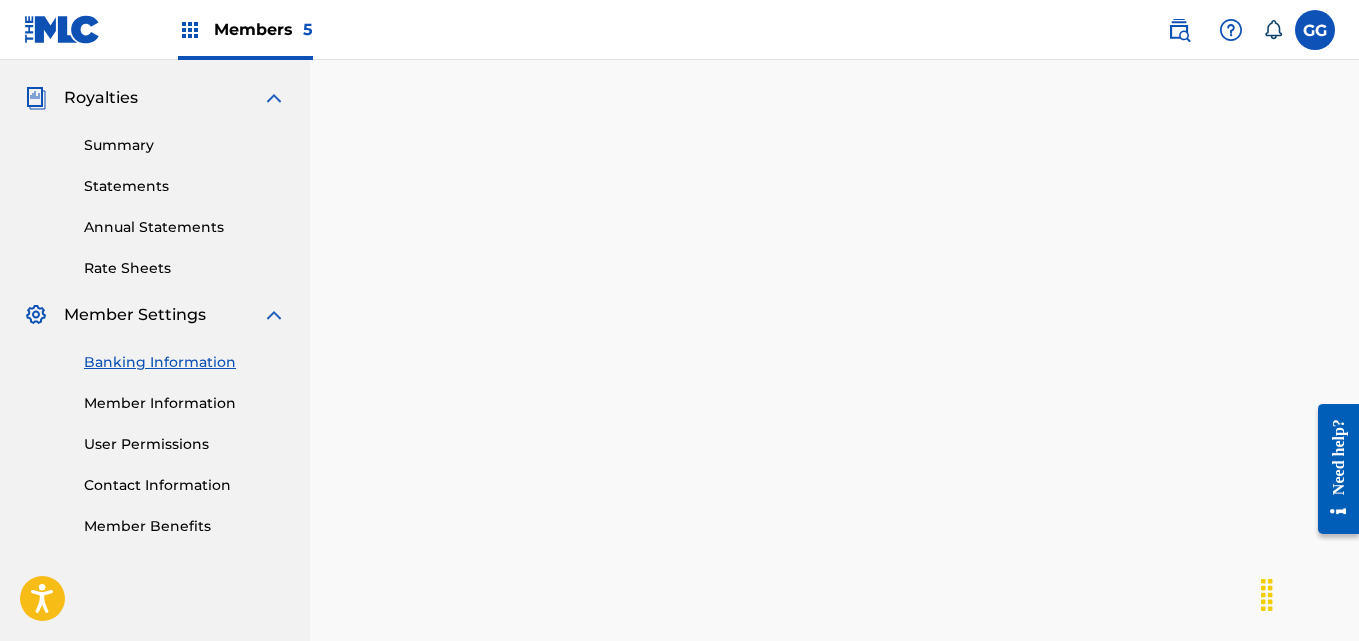 click on "Payee: COOLTUNE" at bounding box center (834, 767) 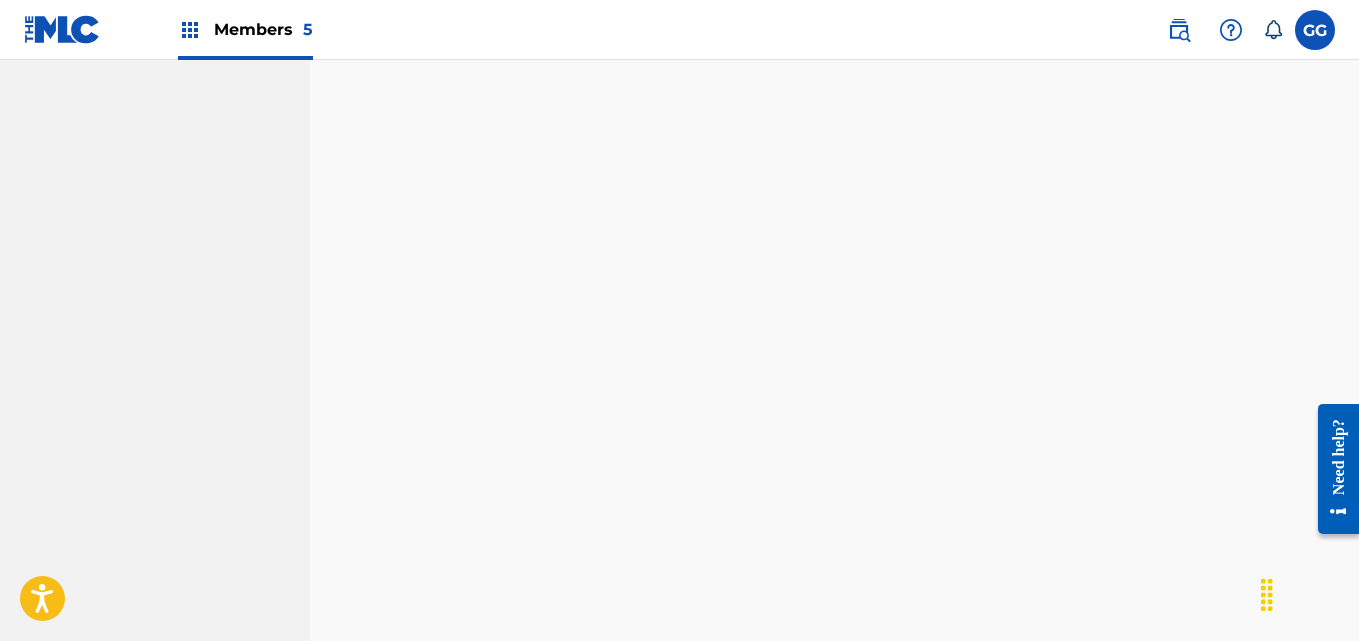 scroll, scrollTop: 1800, scrollLeft: 0, axis: vertical 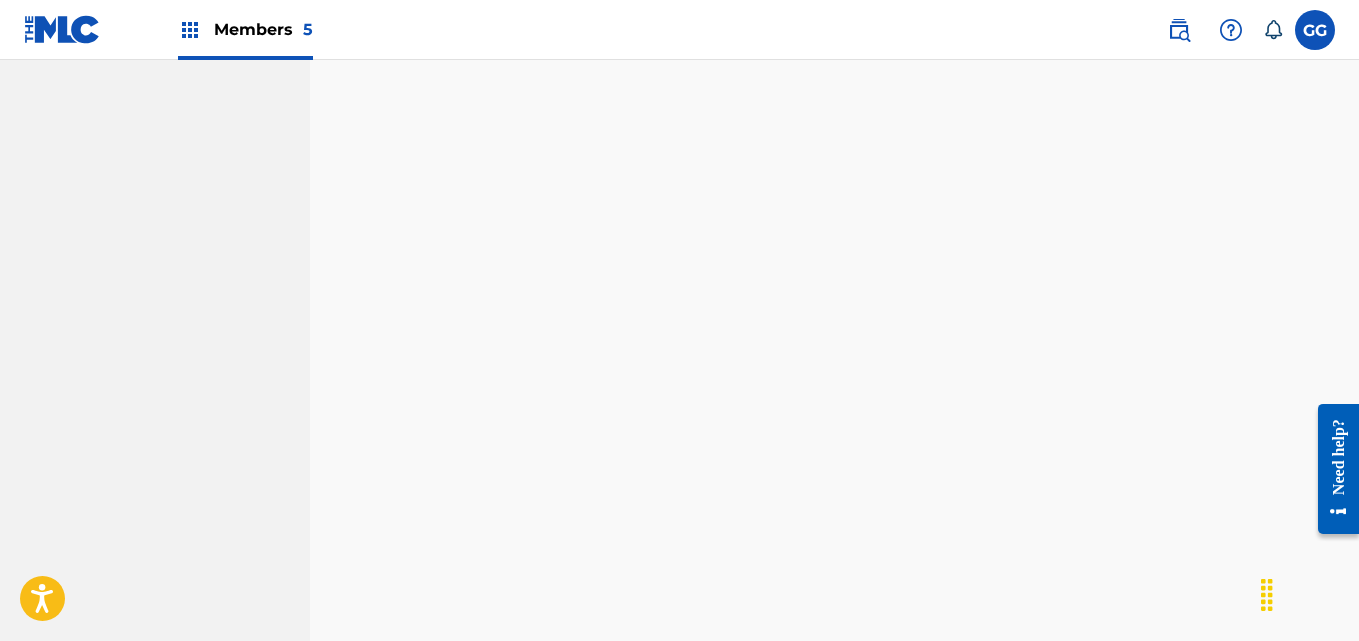 click on "Payee: COOLTUNE" at bounding box center [834, -283] 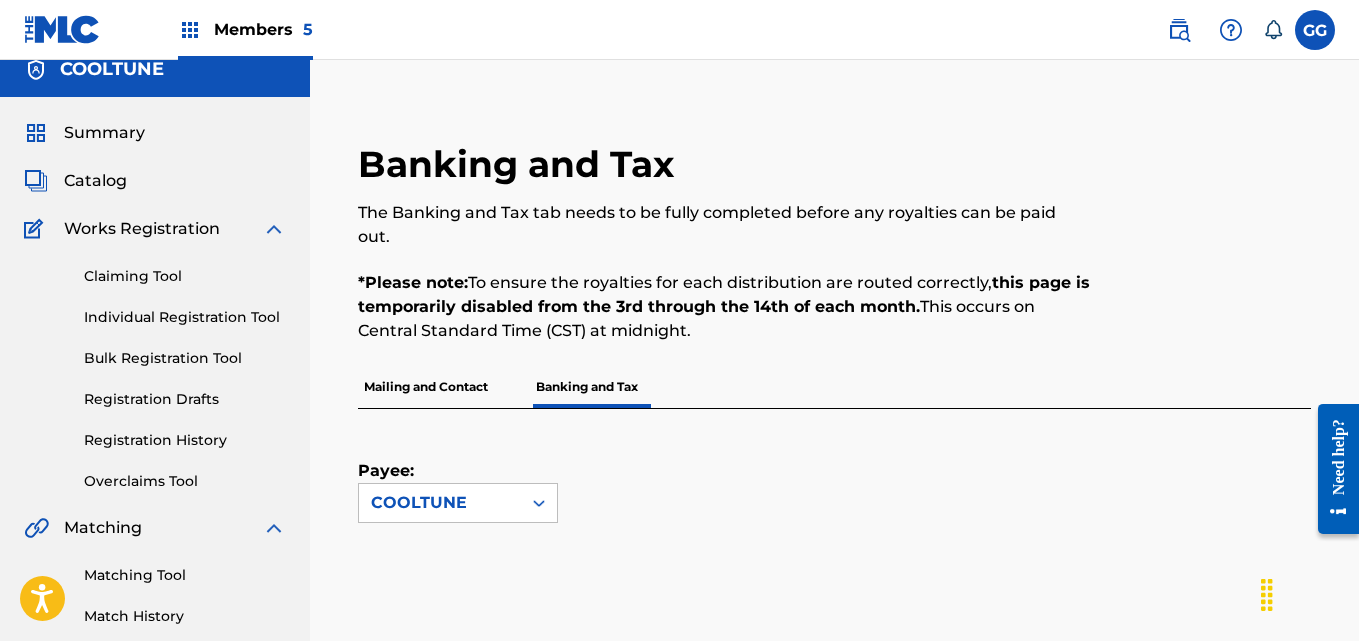 scroll, scrollTop: 0, scrollLeft: 0, axis: both 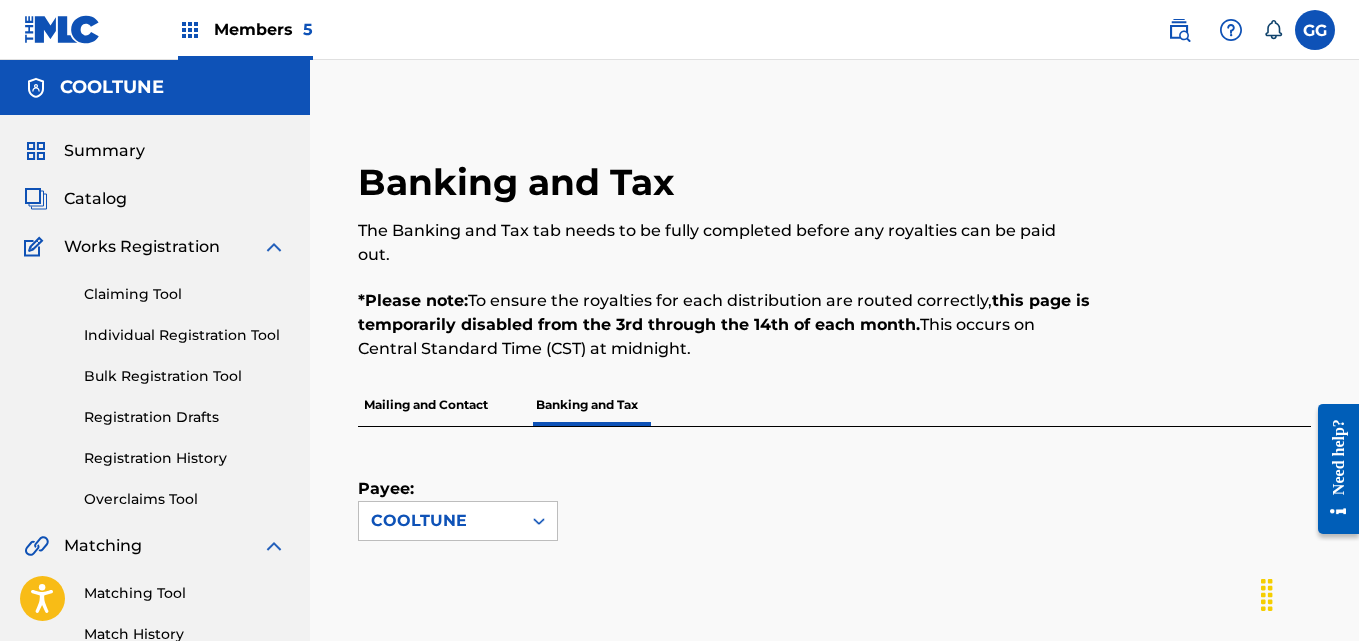 click on "Members    5" at bounding box center (263, 29) 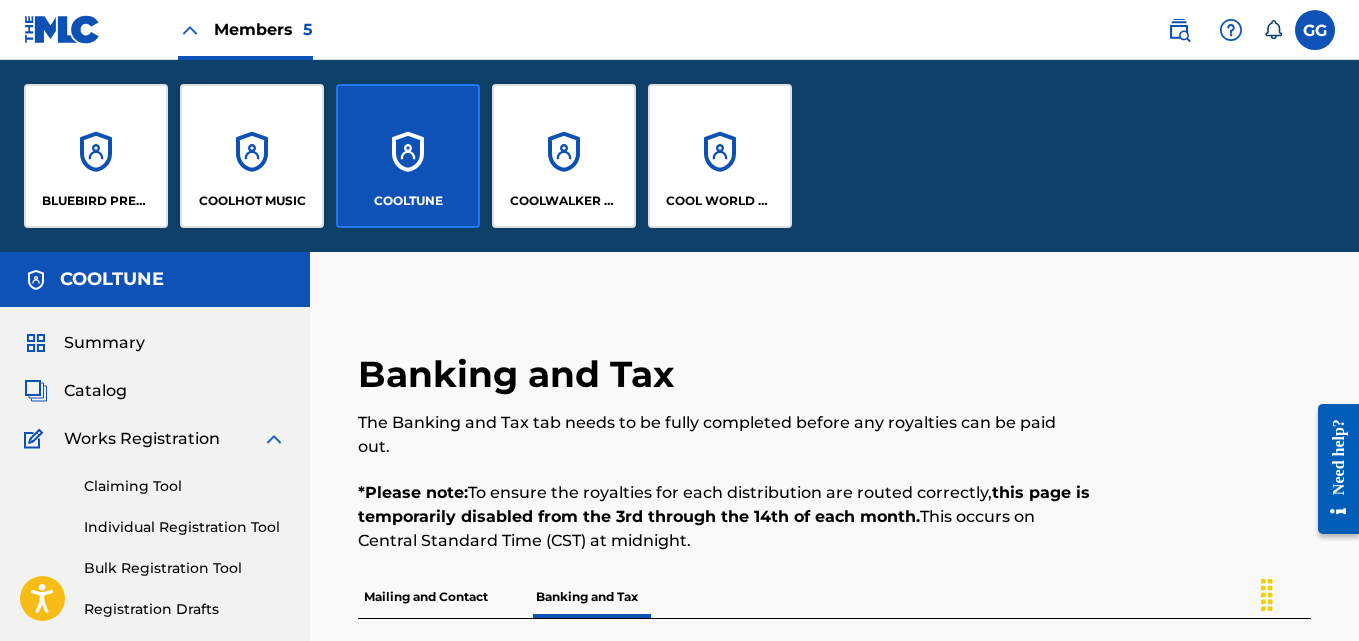 click on "COOLWALKER MUSIC PUBLISHING" at bounding box center (564, 156) 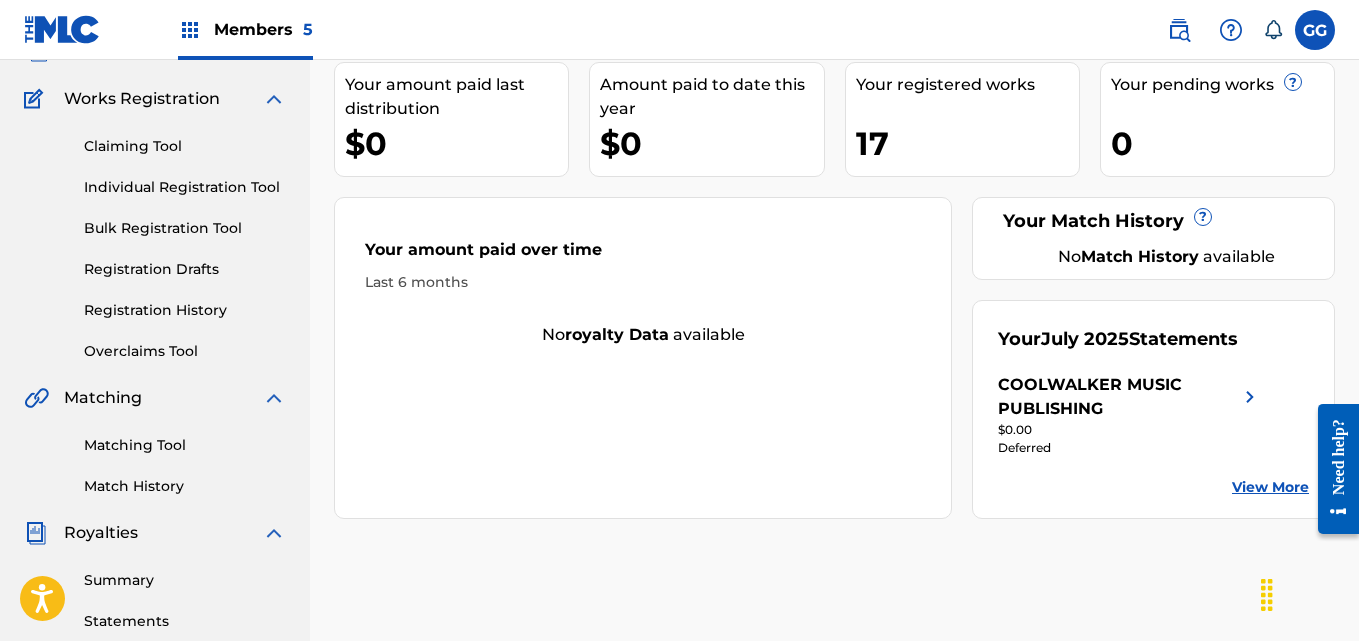 scroll, scrollTop: 200, scrollLeft: 0, axis: vertical 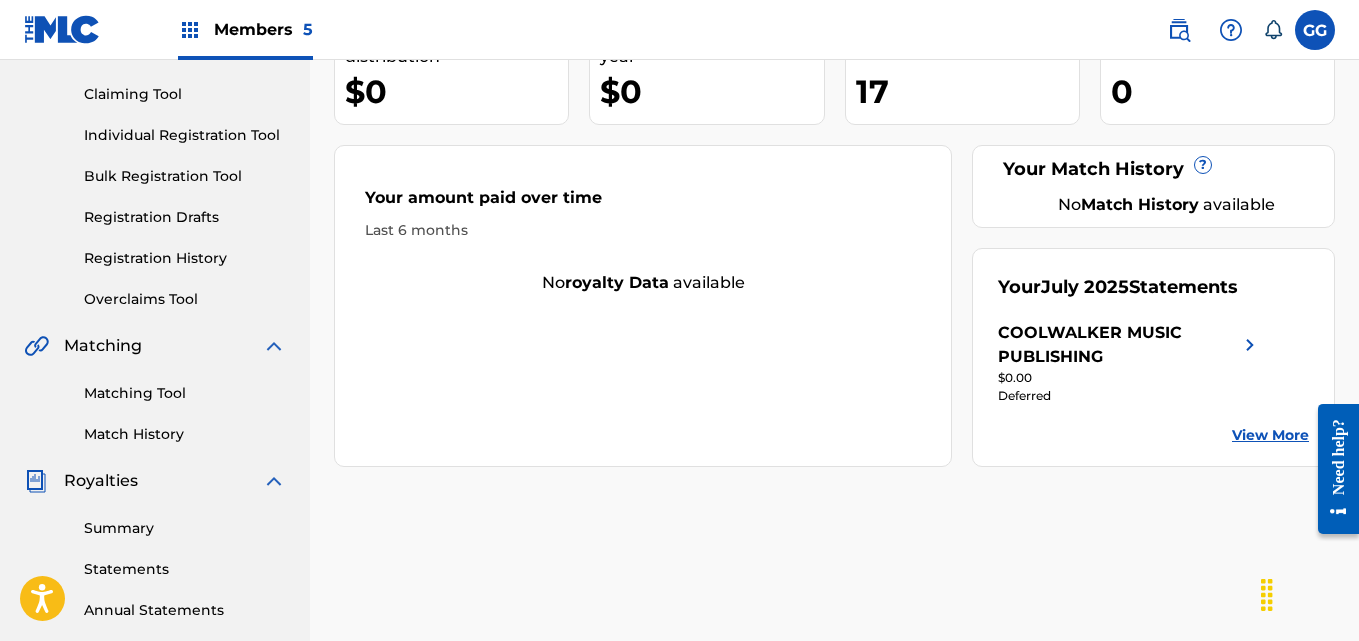 click on "View More" at bounding box center (1270, 435) 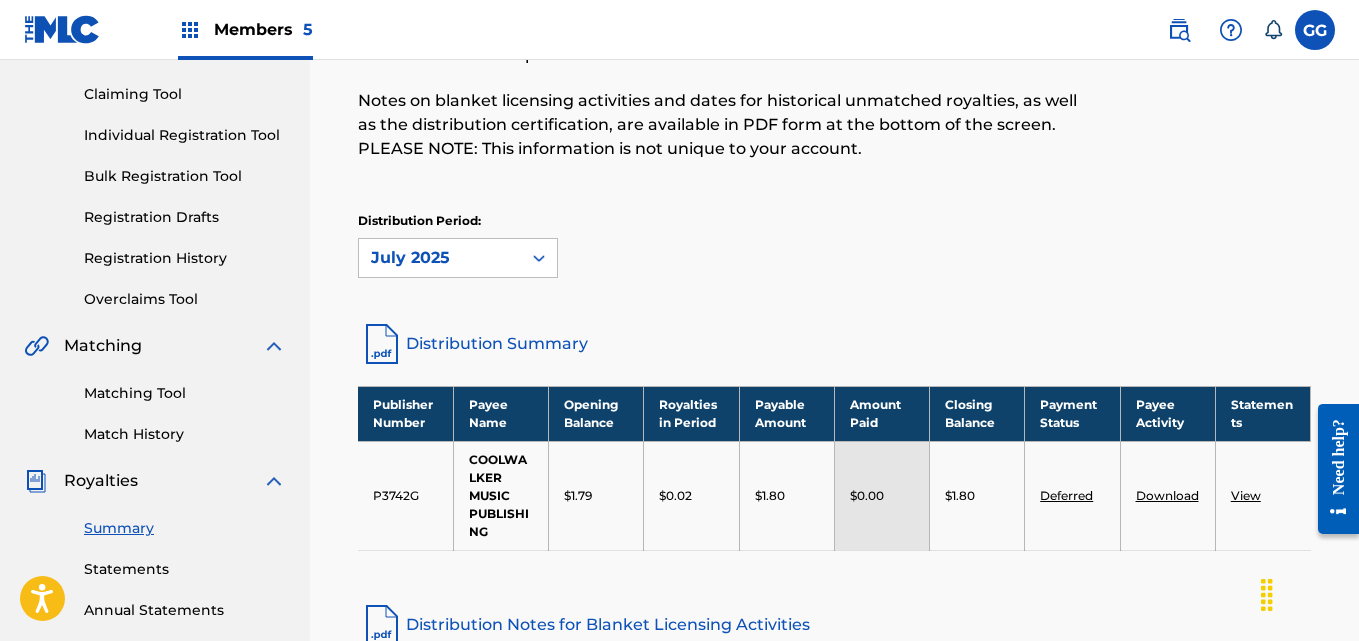 scroll, scrollTop: 0, scrollLeft: 0, axis: both 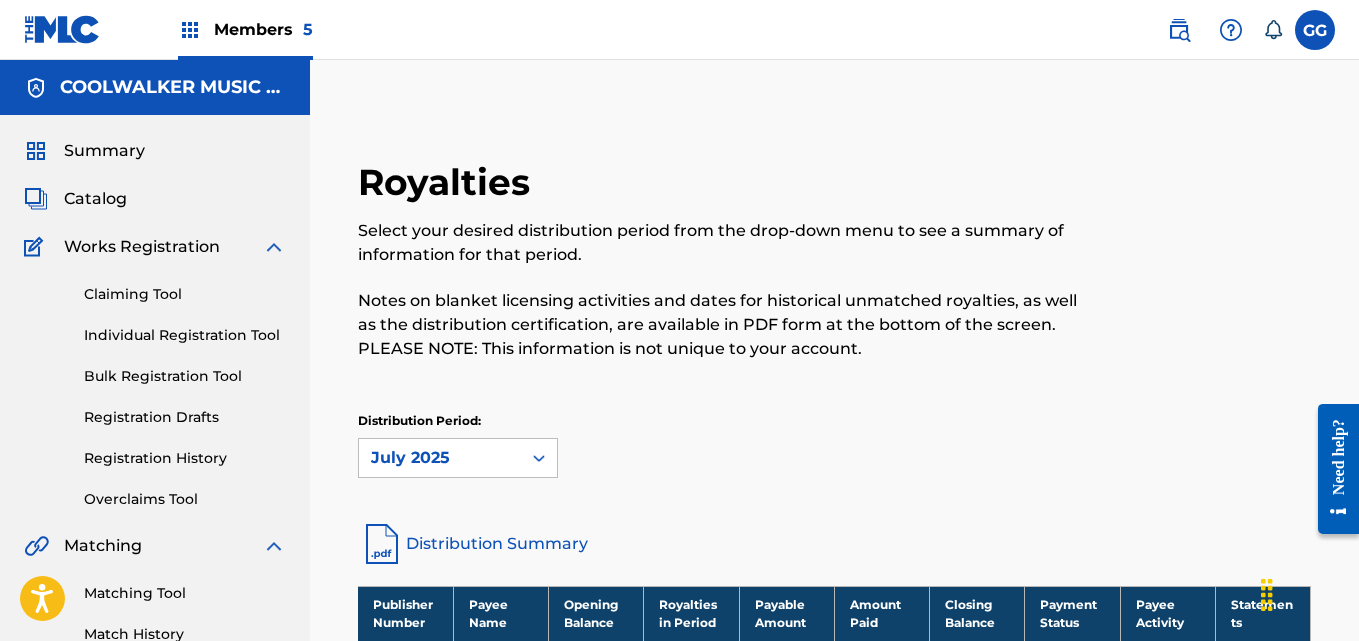 click on "Members    5" at bounding box center [245, 29] 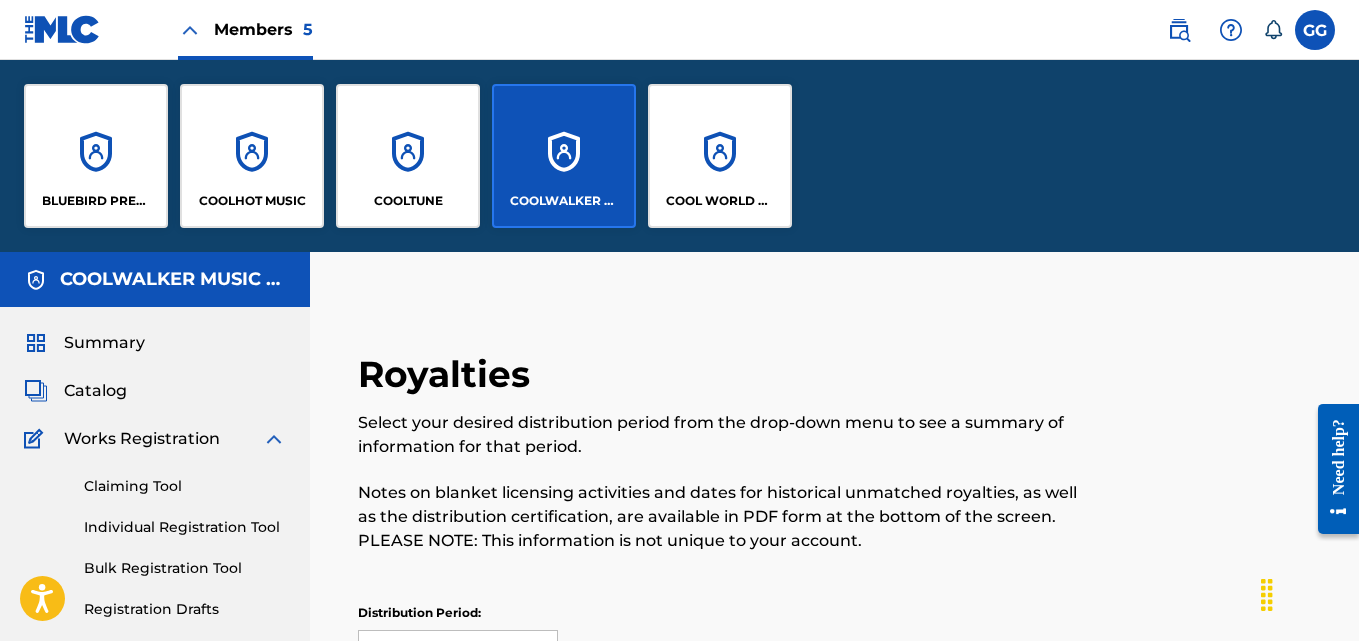 click on "COOL WORLD CO" at bounding box center (720, 156) 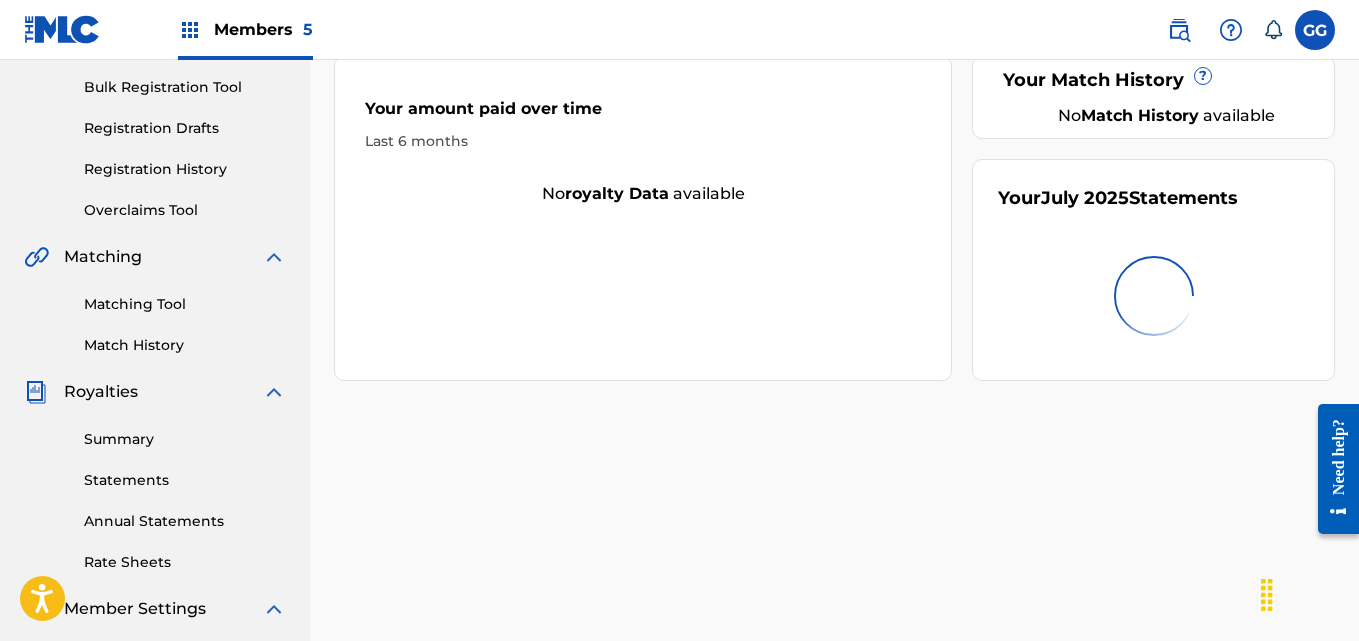 scroll, scrollTop: 300, scrollLeft: 0, axis: vertical 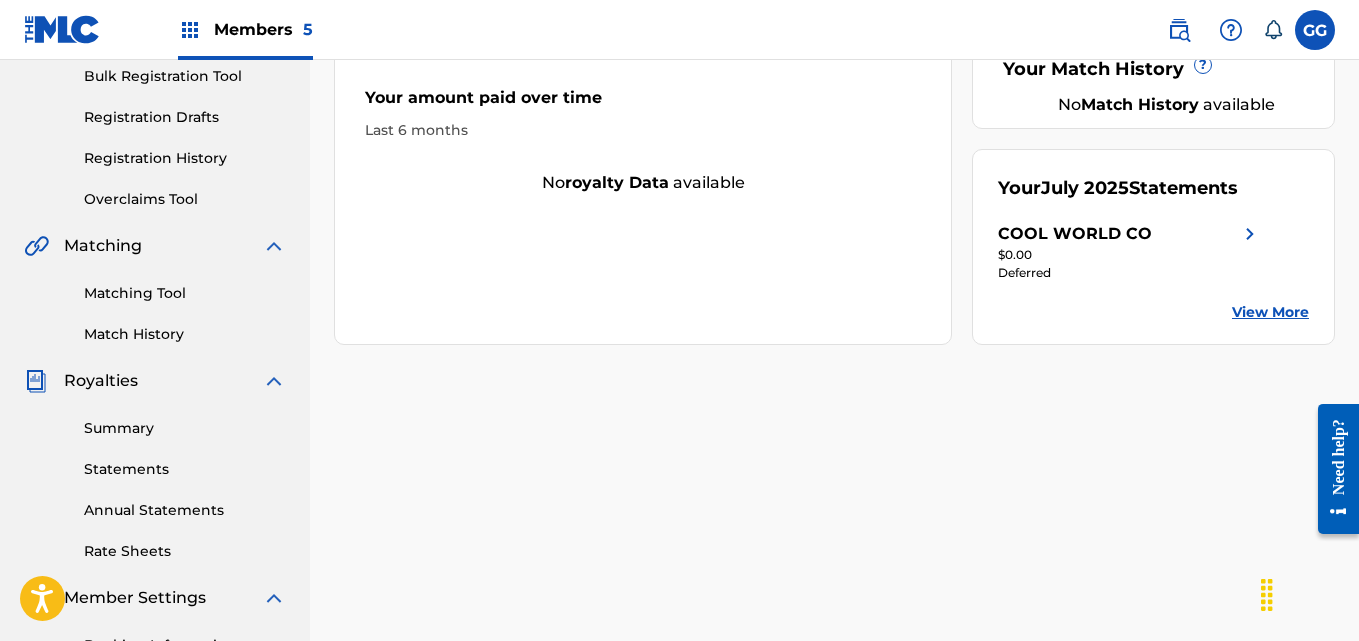 click on "View More" at bounding box center (1270, 312) 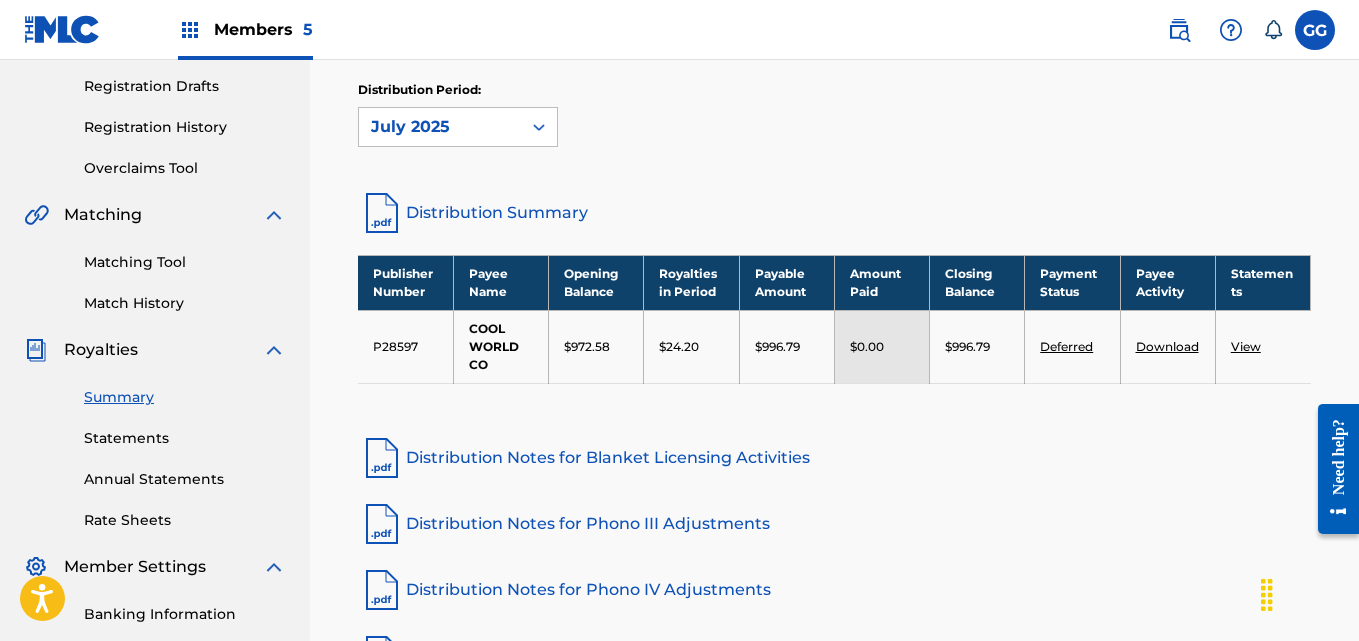 scroll, scrollTop: 599, scrollLeft: 0, axis: vertical 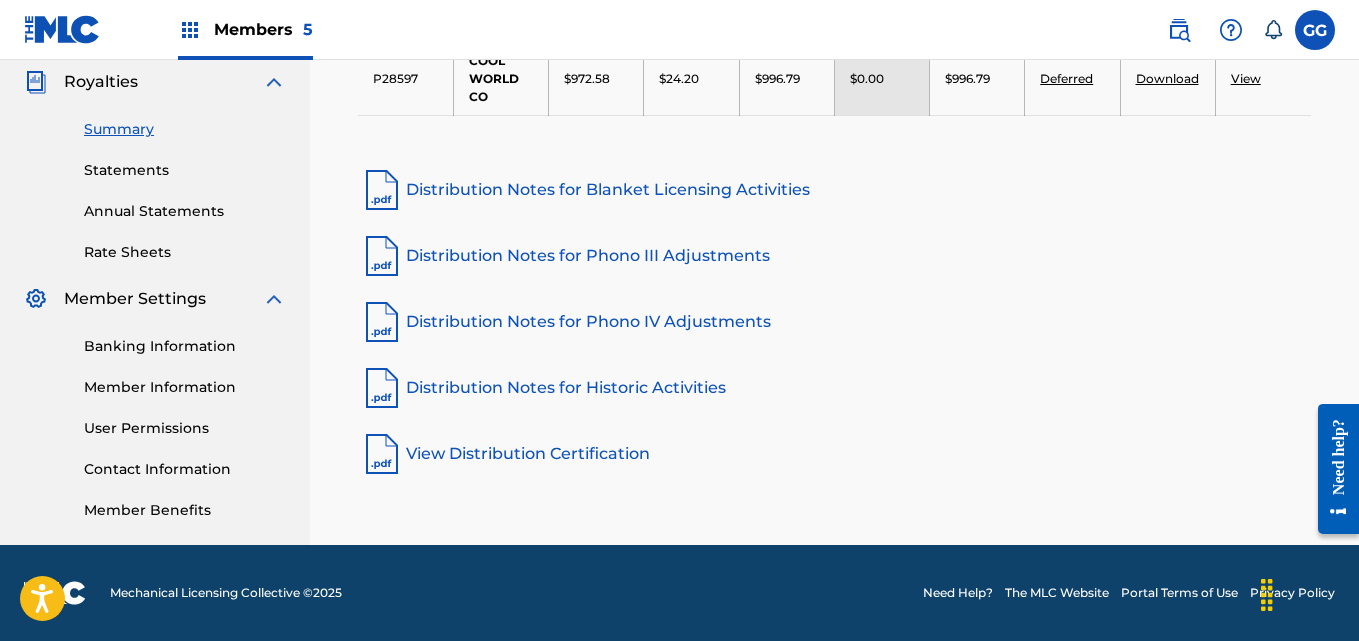 click on "Banking Information" at bounding box center [185, 346] 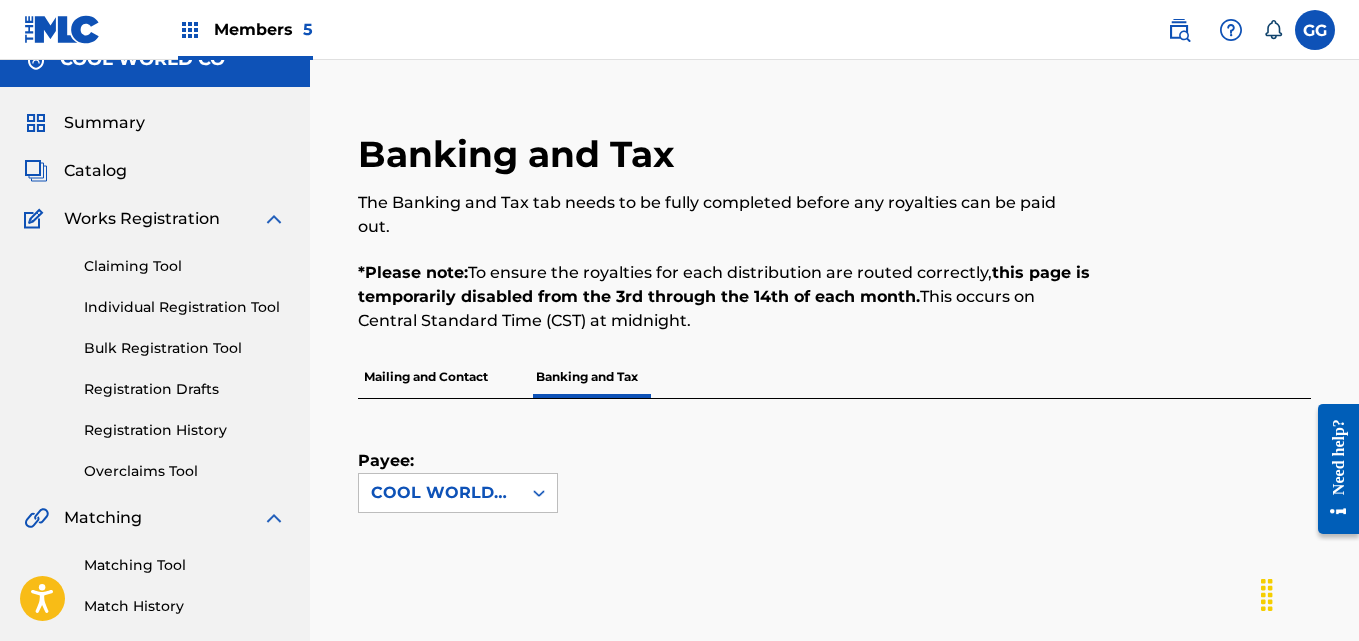 scroll, scrollTop: 0, scrollLeft: 0, axis: both 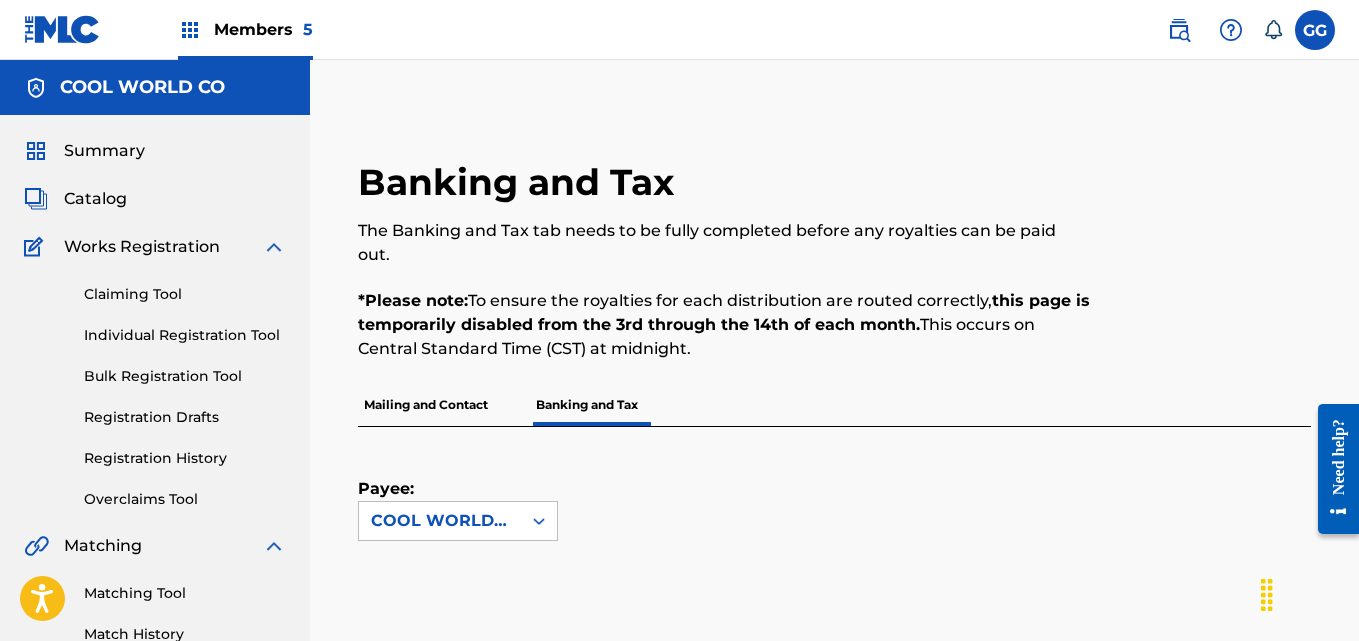 click on "Summary" at bounding box center [104, 151] 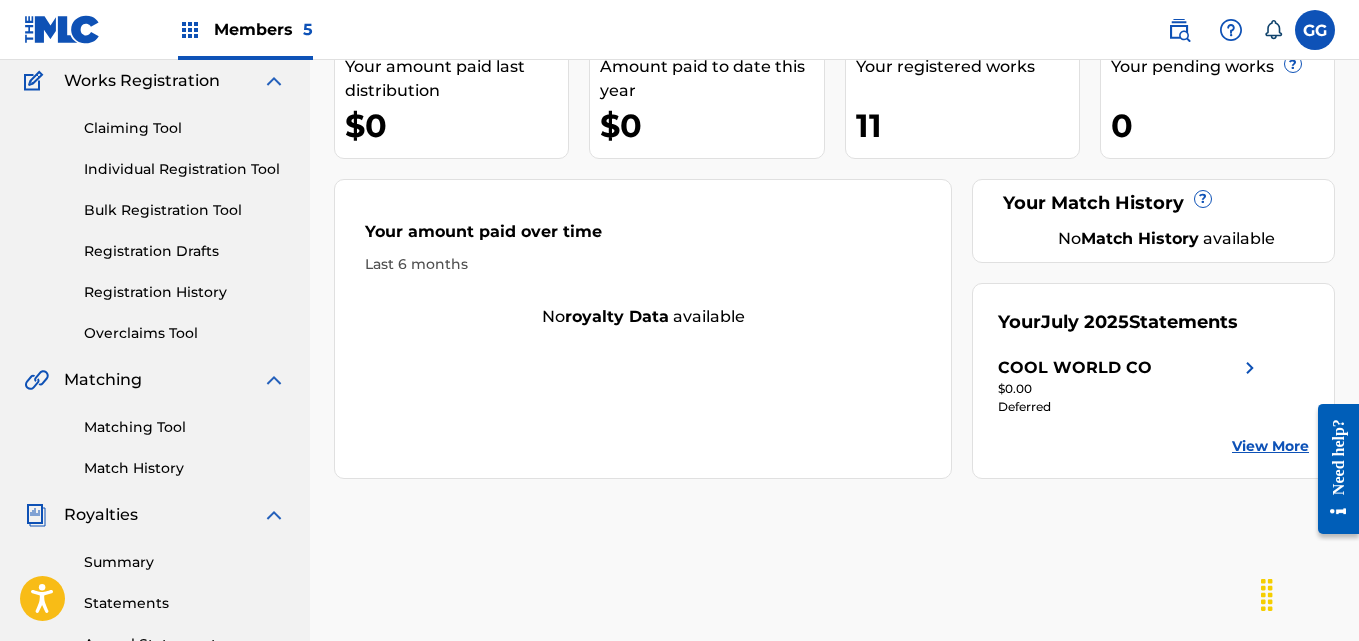 scroll, scrollTop: 200, scrollLeft: 0, axis: vertical 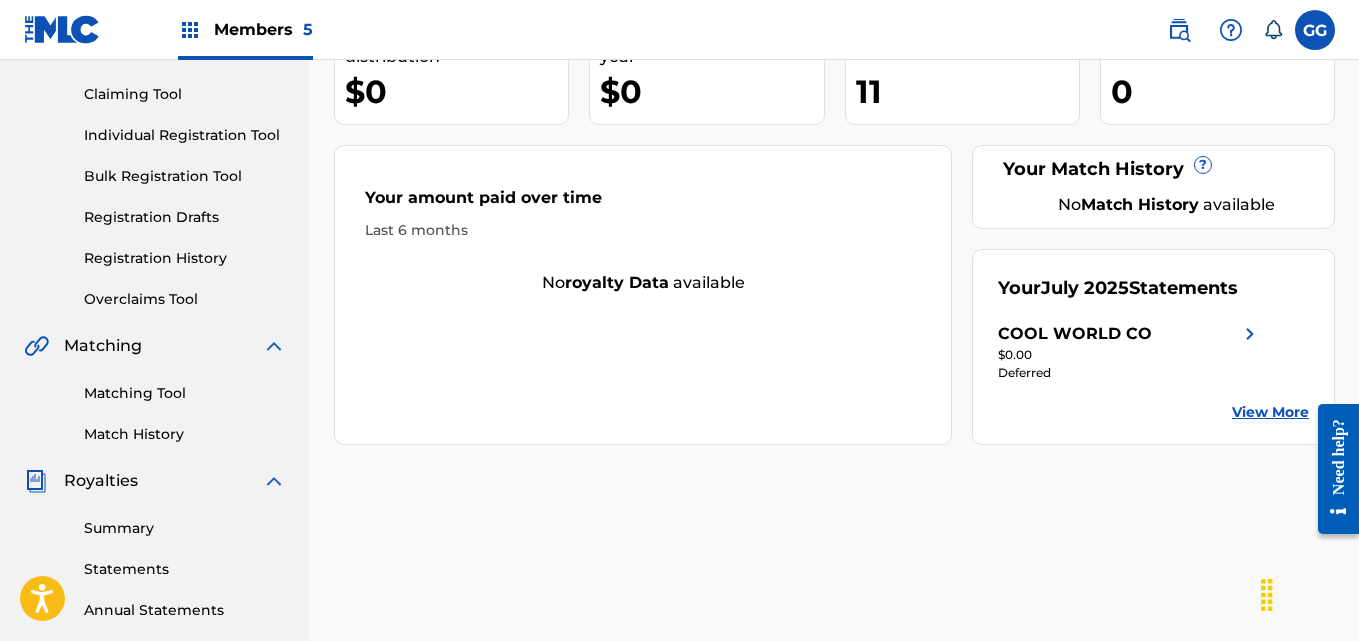 click on "View More" at bounding box center (1270, 412) 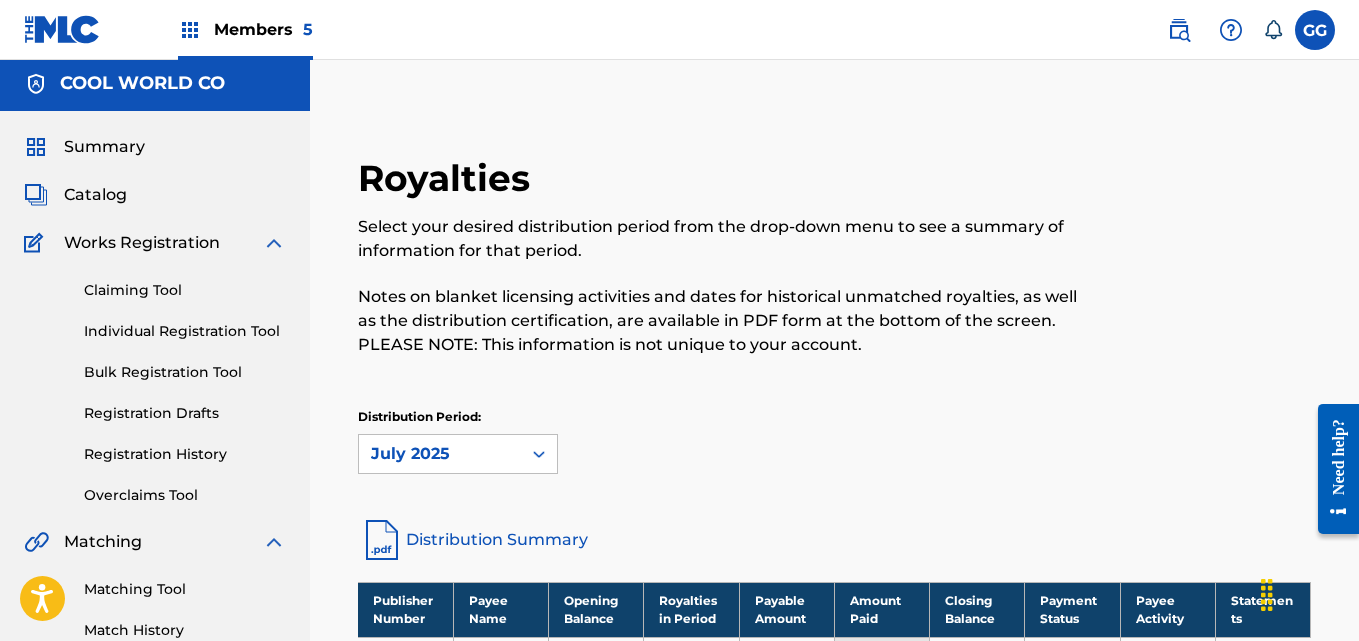 scroll, scrollTop: 0, scrollLeft: 0, axis: both 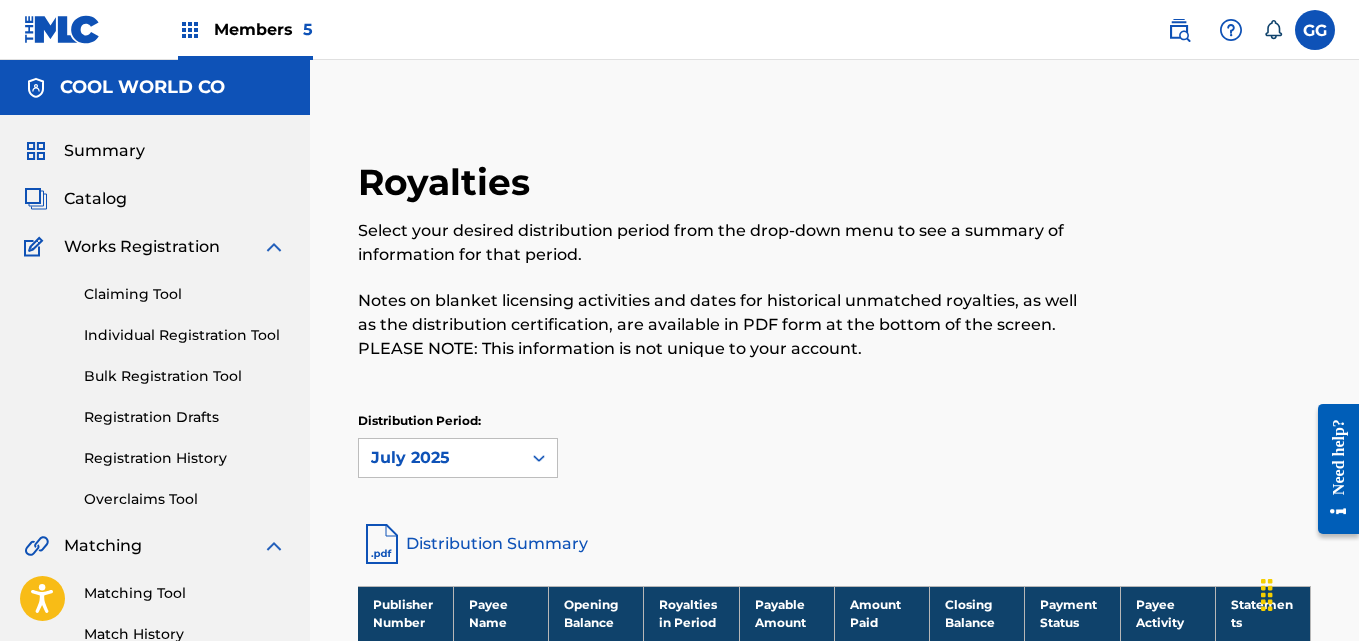 click on "Summary" at bounding box center (104, 151) 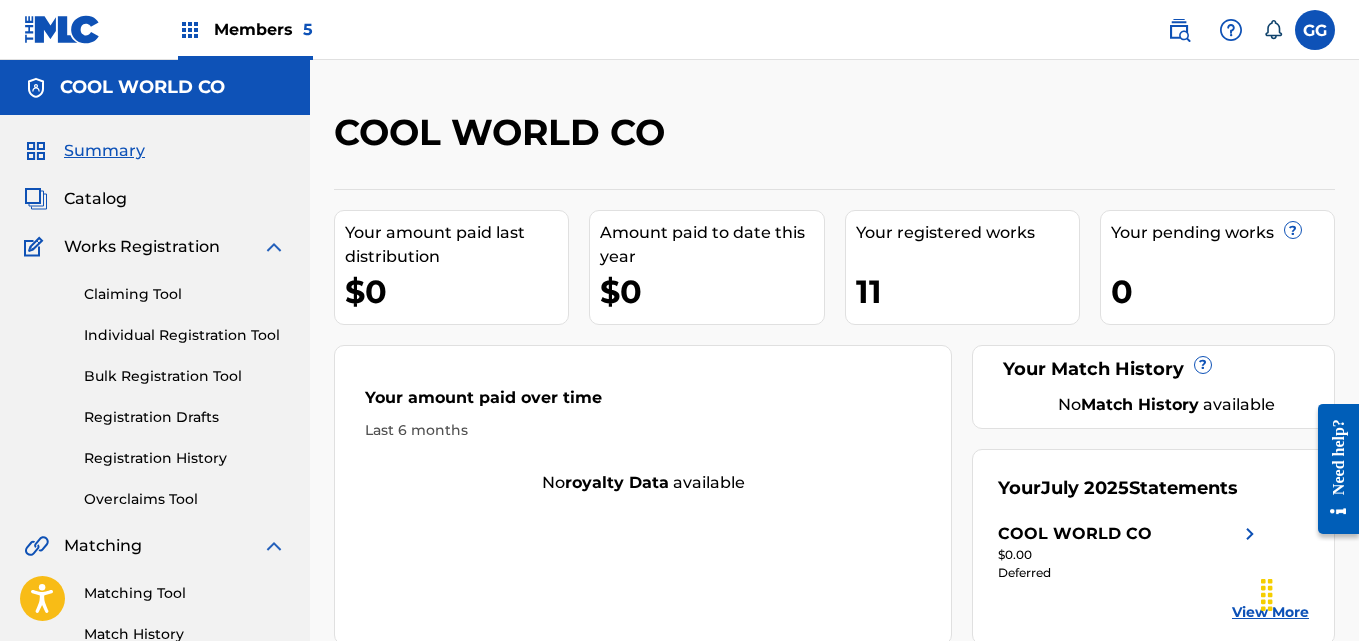 click at bounding box center [1315, 30] 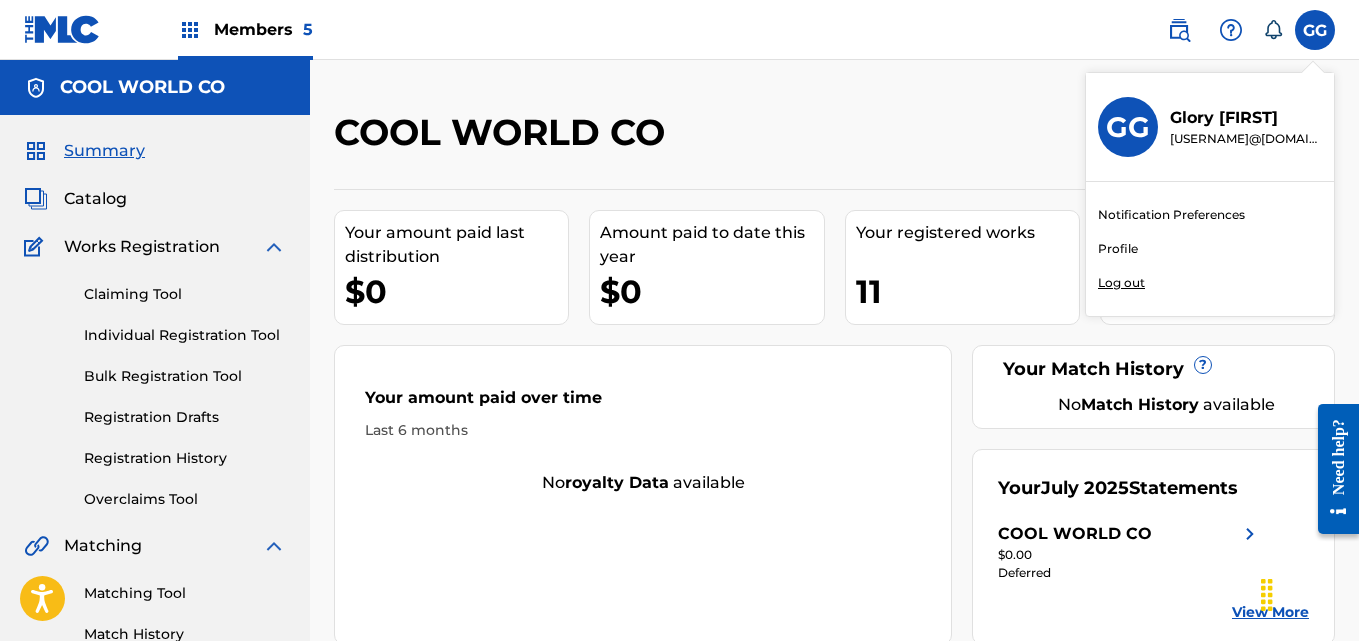 click on "Log out" at bounding box center [1121, 283] 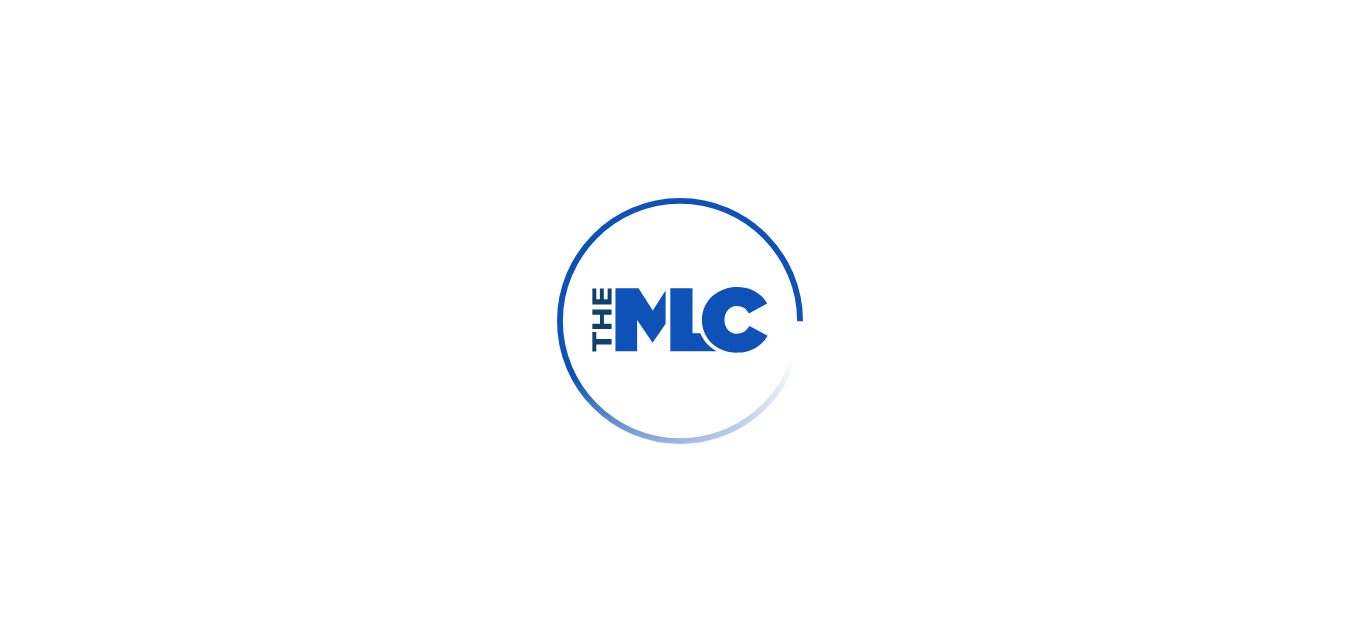 scroll, scrollTop: 0, scrollLeft: 0, axis: both 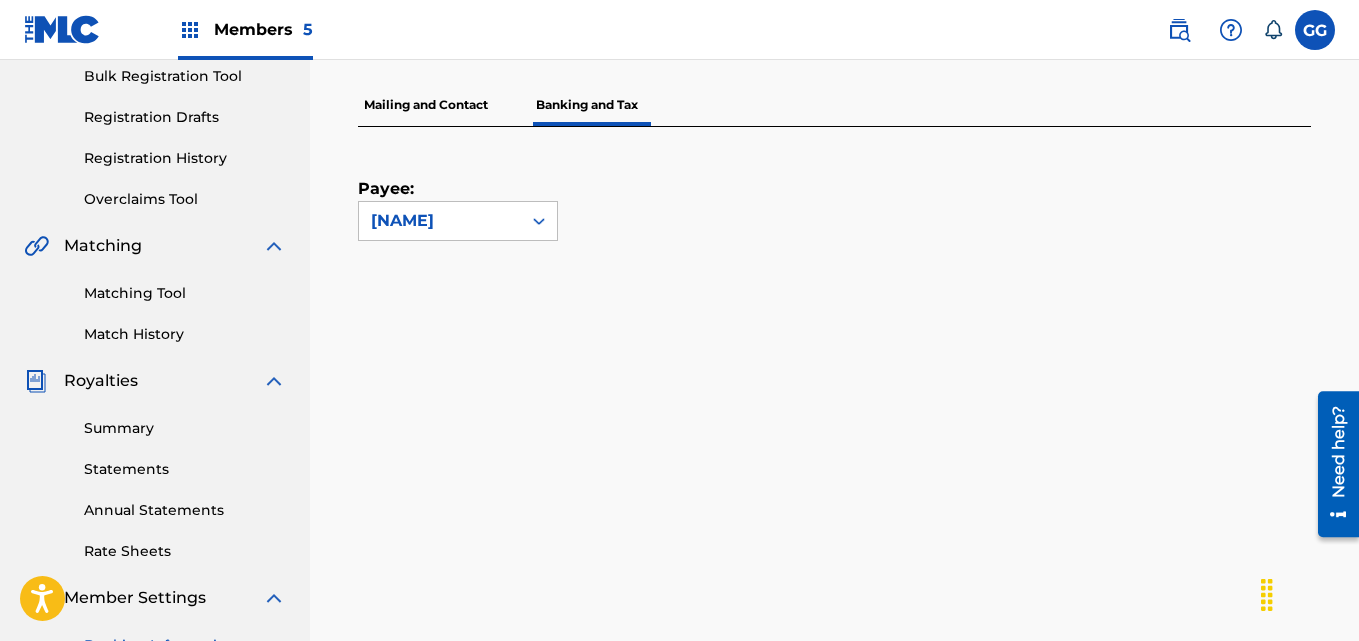 click on "Mailing and Contact" at bounding box center (426, 105) 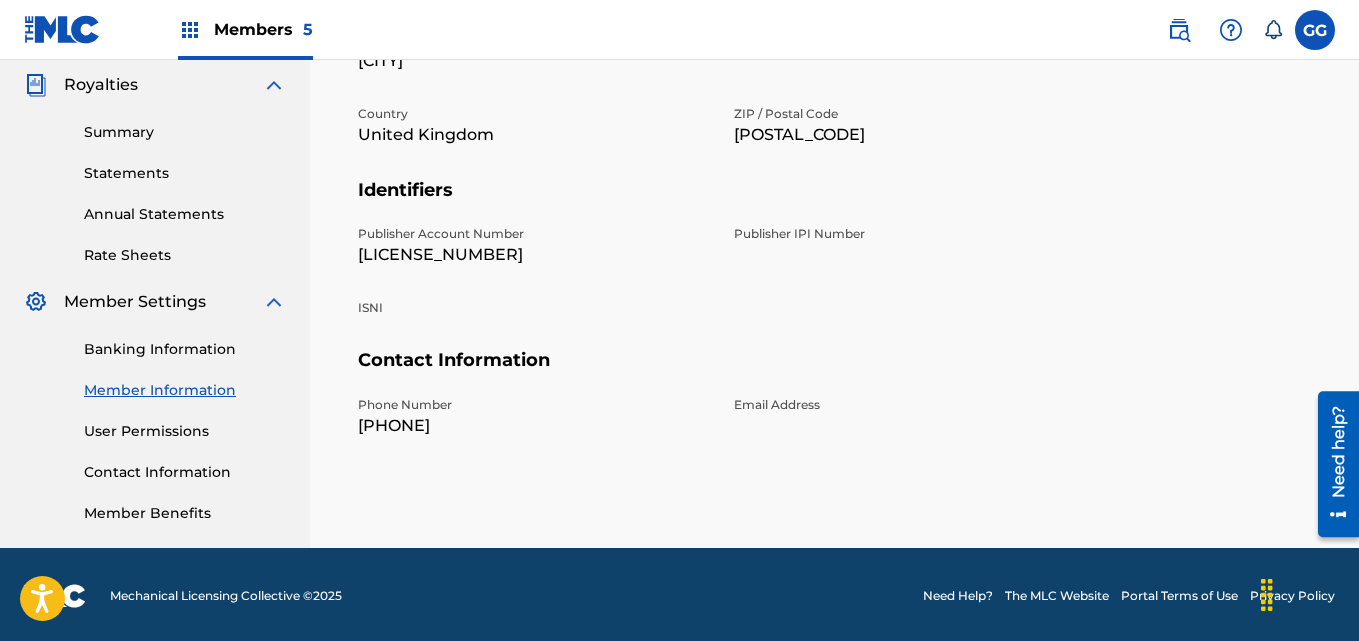 scroll, scrollTop: 599, scrollLeft: 0, axis: vertical 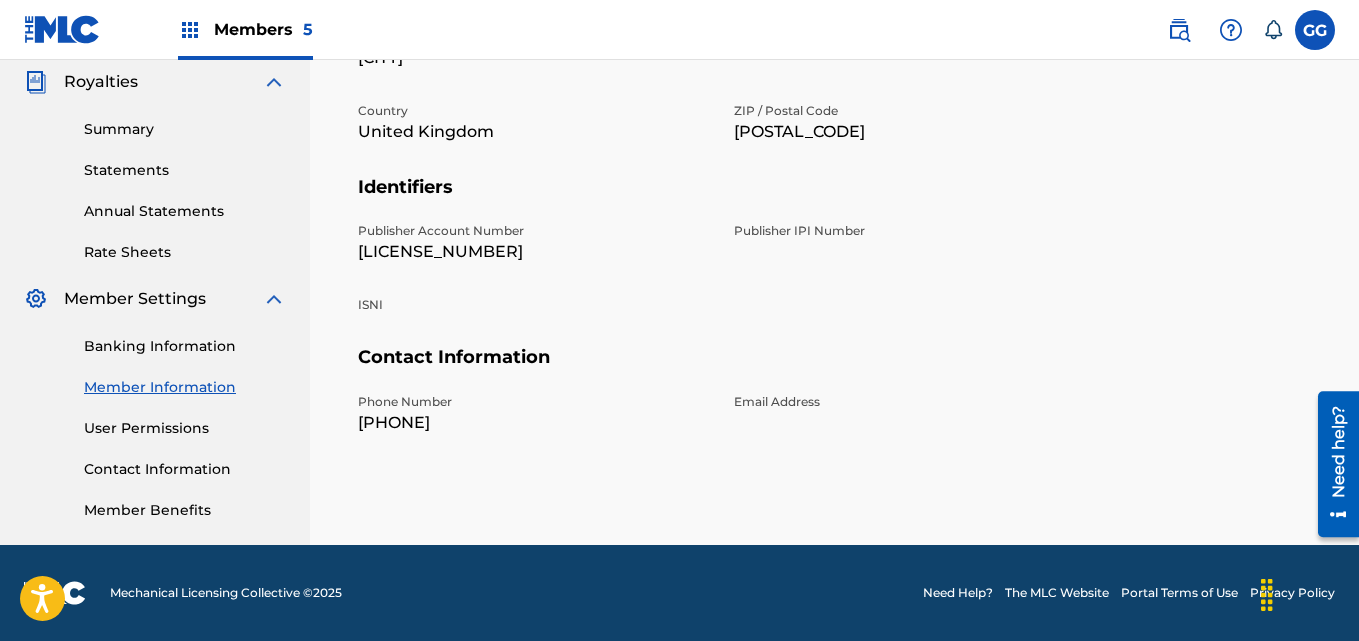 click at bounding box center [1315, 30] 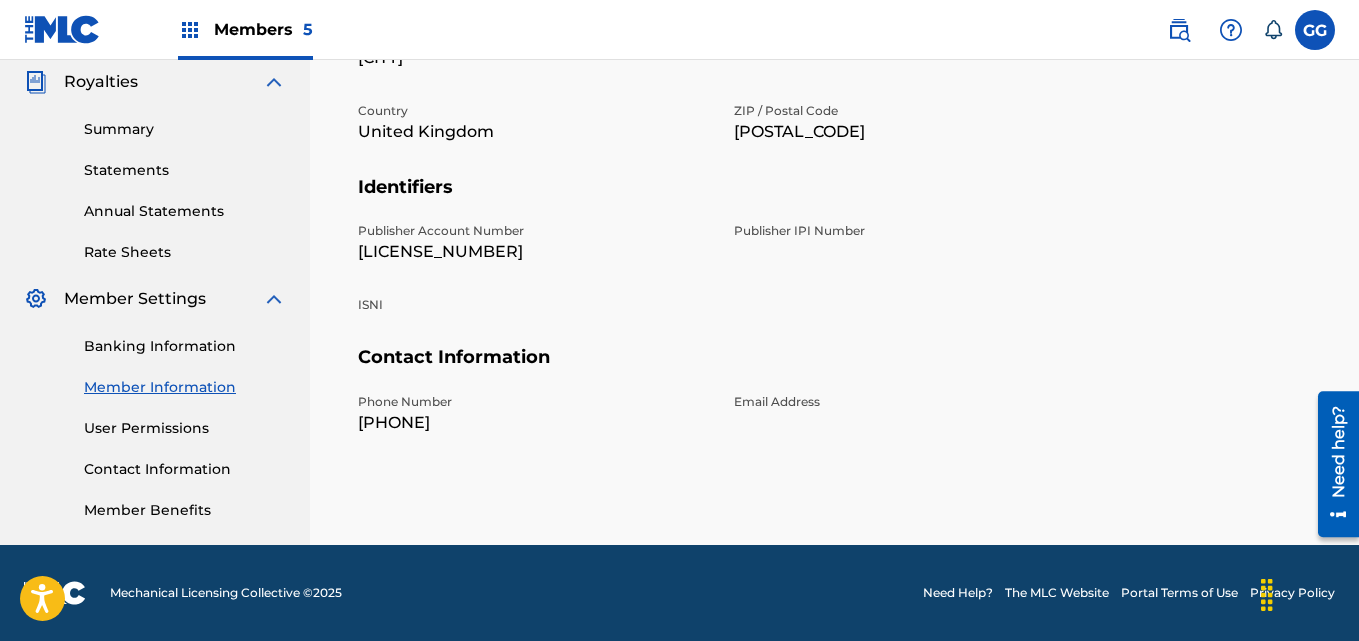 click on "State / Province" at bounding box center (910, 49) 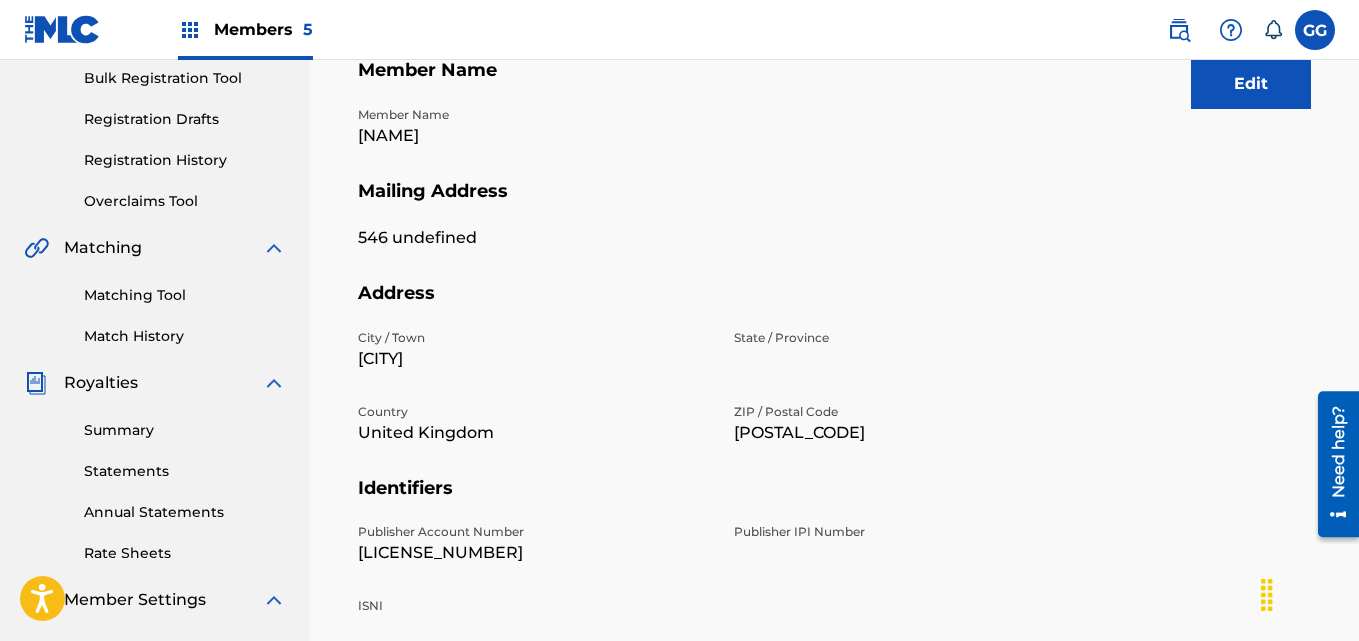 scroll, scrollTop: 297, scrollLeft: 0, axis: vertical 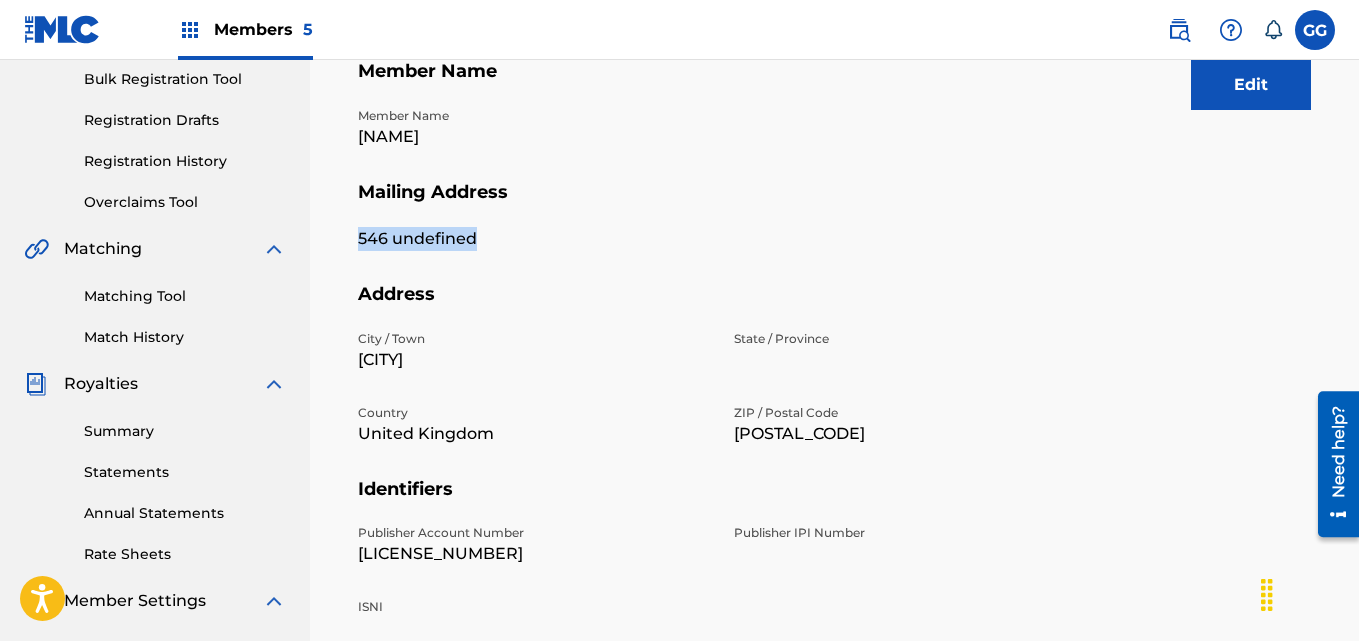 drag, startPoint x: 350, startPoint y: 236, endPoint x: 496, endPoint y: 250, distance: 146.6697 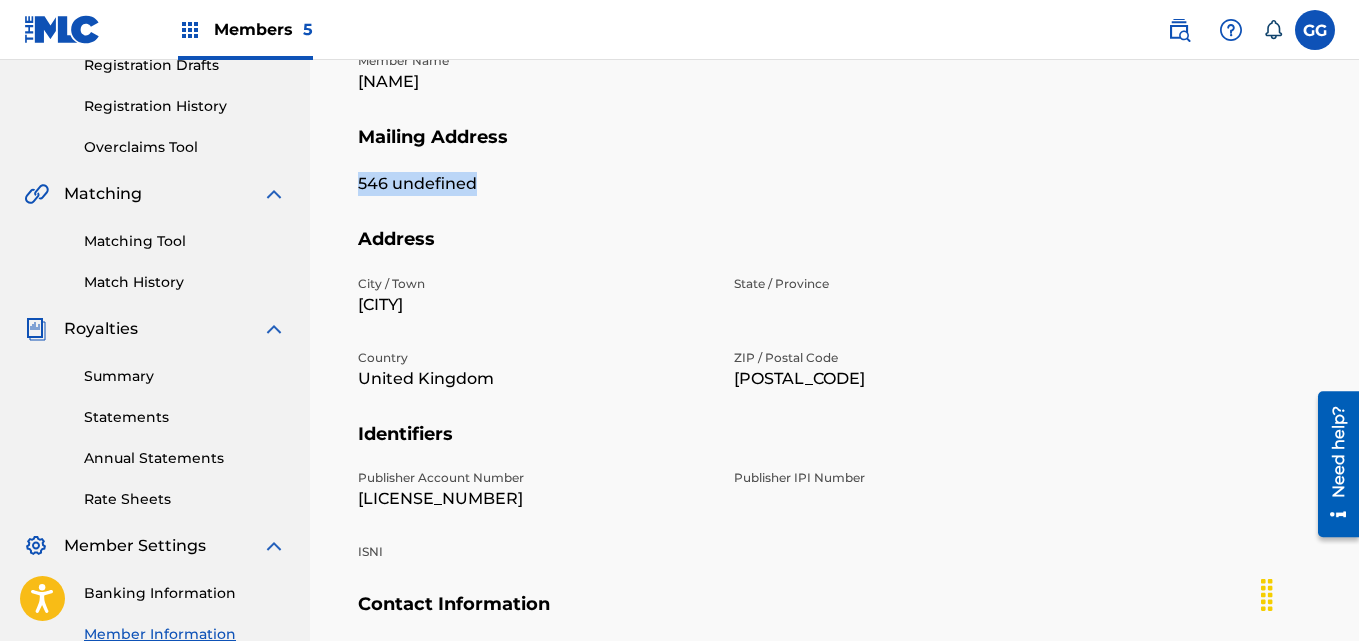 scroll, scrollTop: 299, scrollLeft: 0, axis: vertical 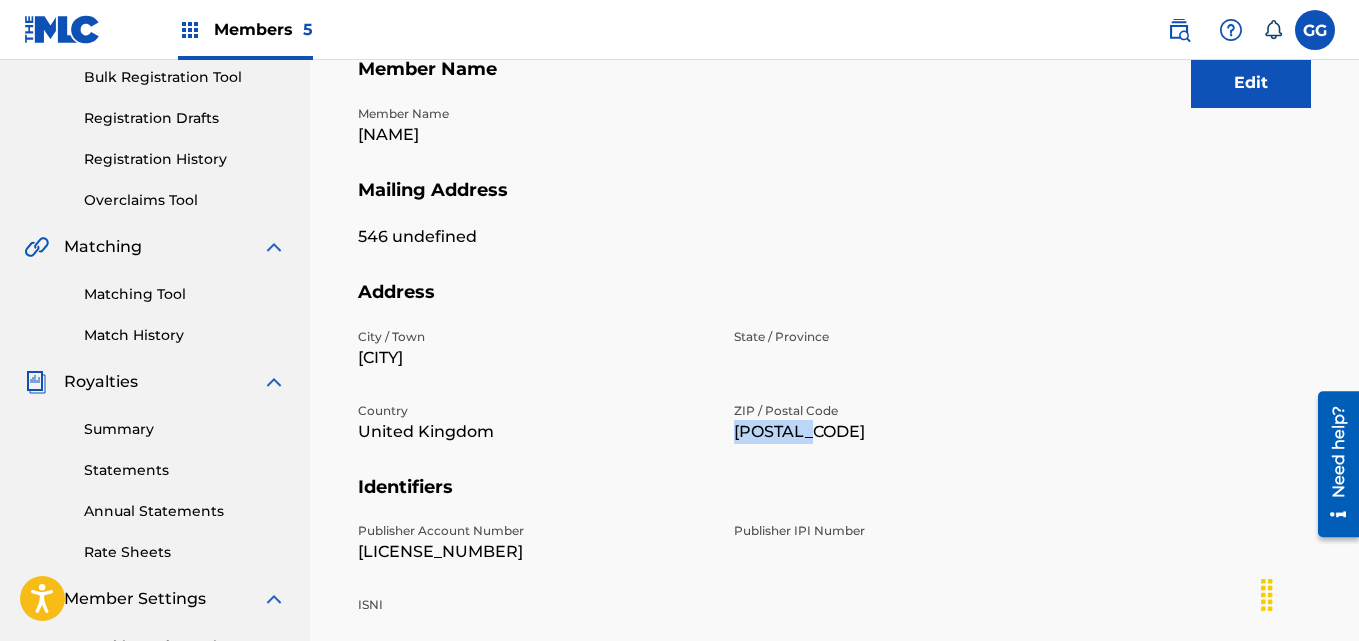 drag, startPoint x: 732, startPoint y: 427, endPoint x: 816, endPoint y: 440, distance: 85 